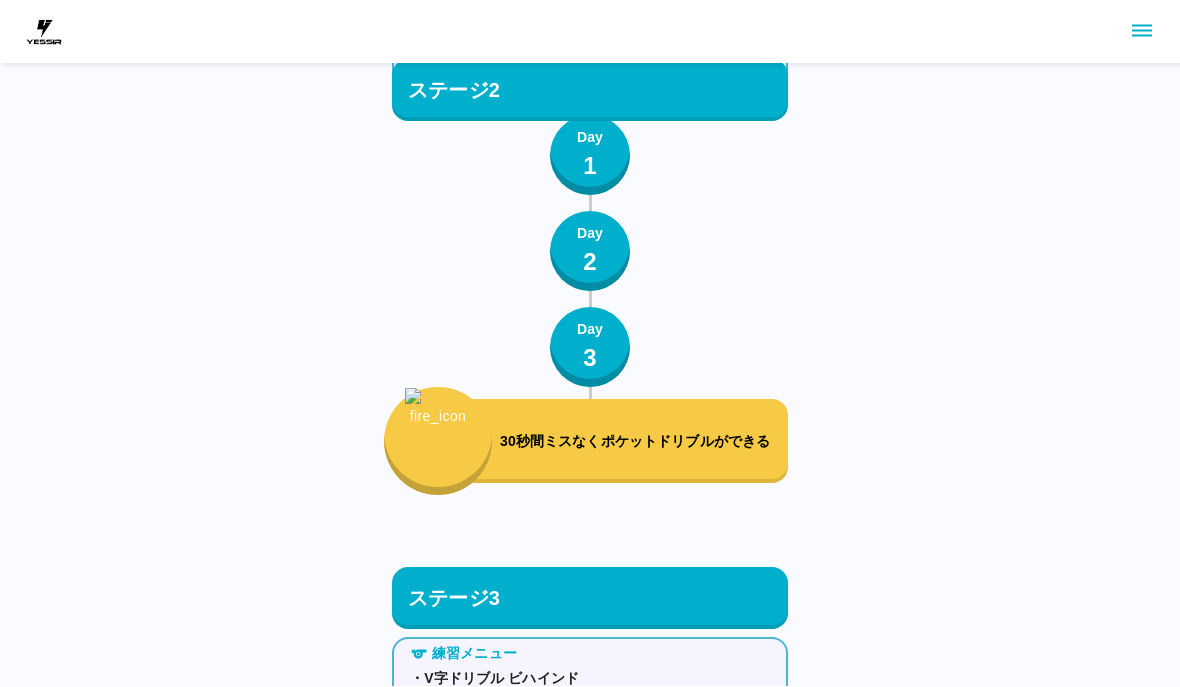 scroll, scrollTop: 3981, scrollLeft: 0, axis: vertical 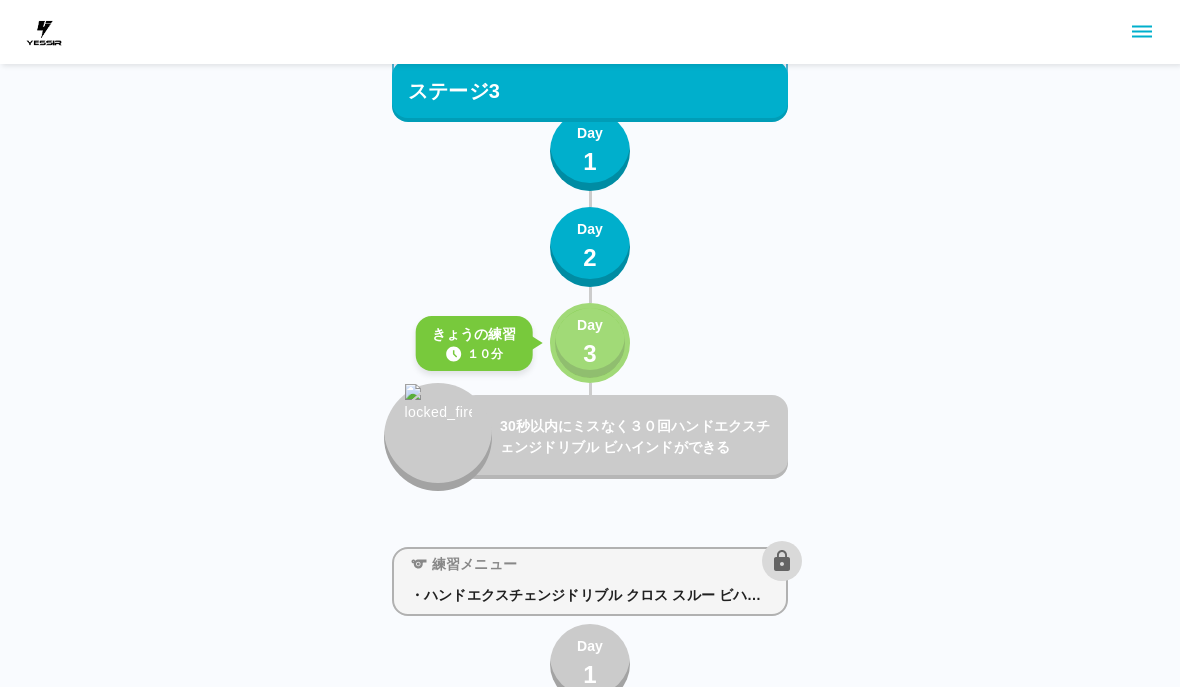 click on "3" at bounding box center [590, 354] 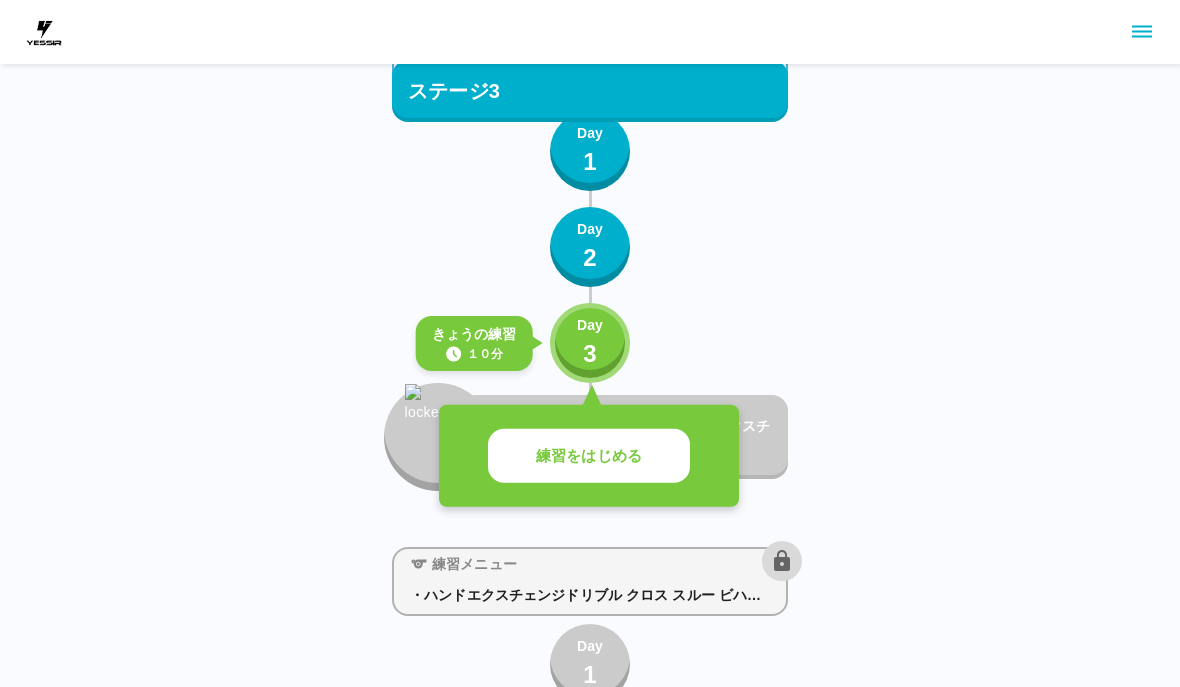 click on "練習をはじめる" at bounding box center (589, 456) 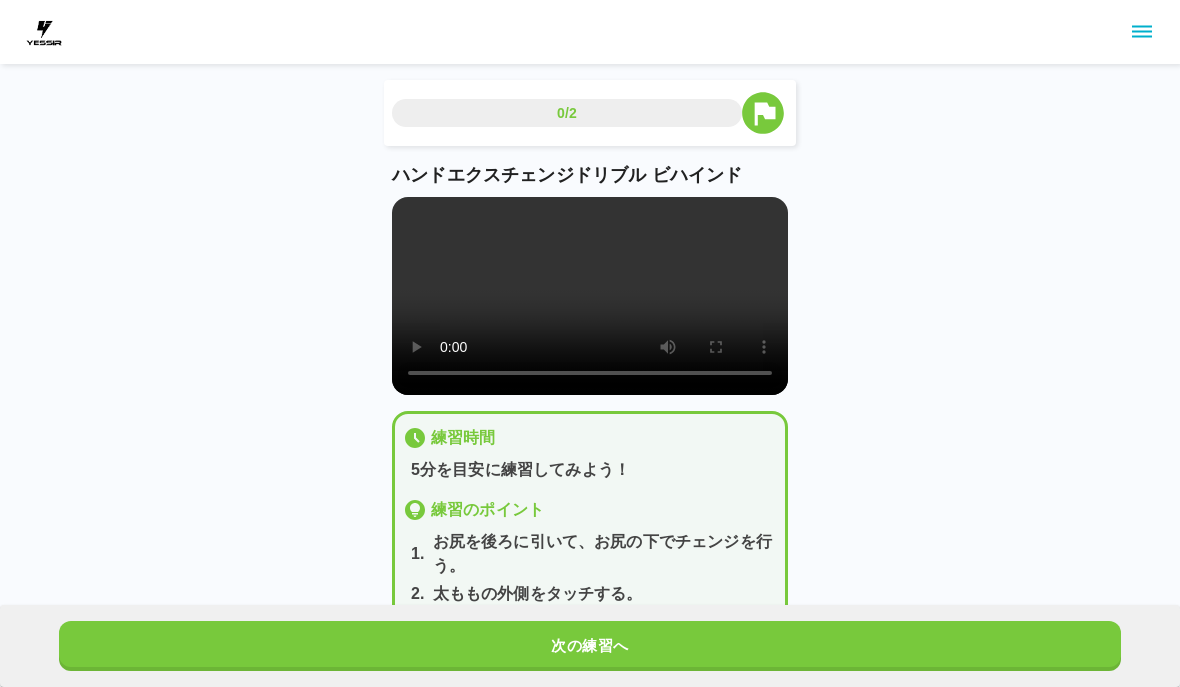 click on "5分を目安に練習してみよう！" at bounding box center (594, 470) 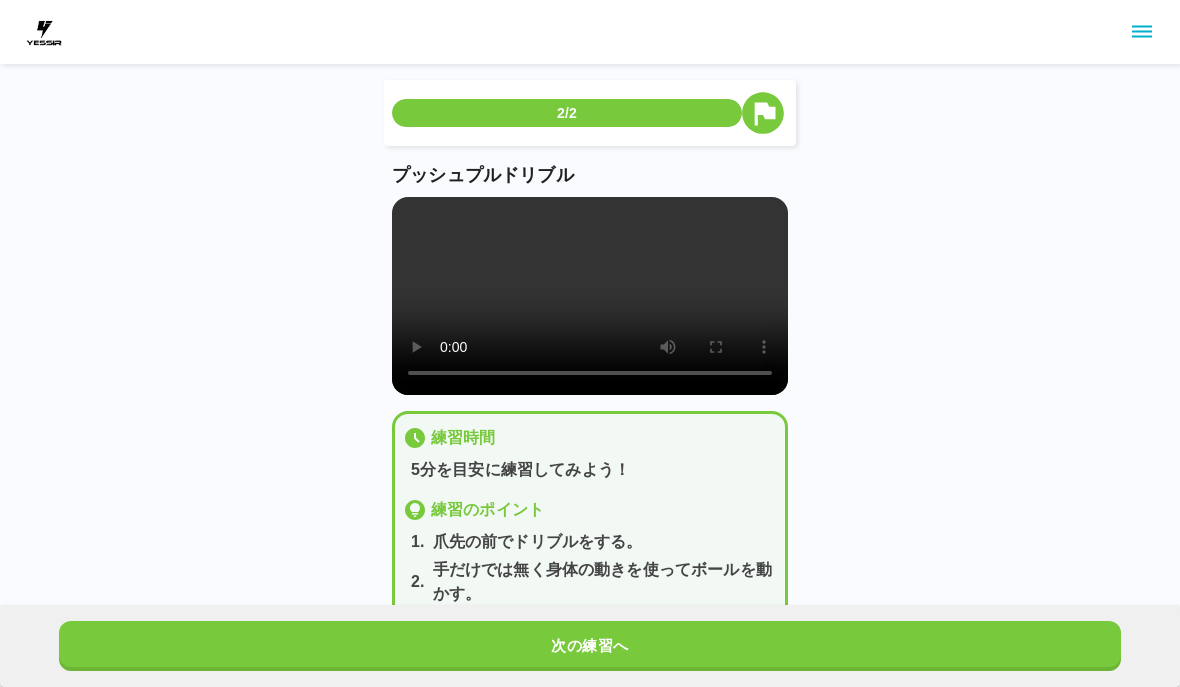 click on "次の練習へ" at bounding box center (590, 646) 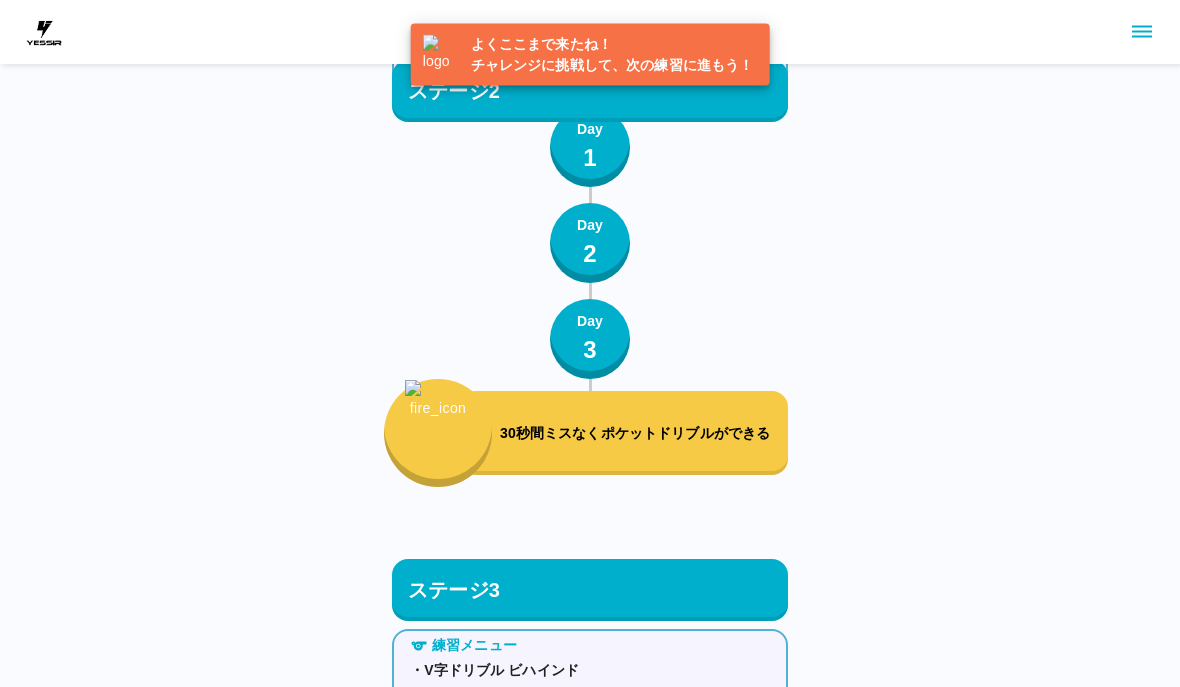 scroll, scrollTop: 2837, scrollLeft: 0, axis: vertical 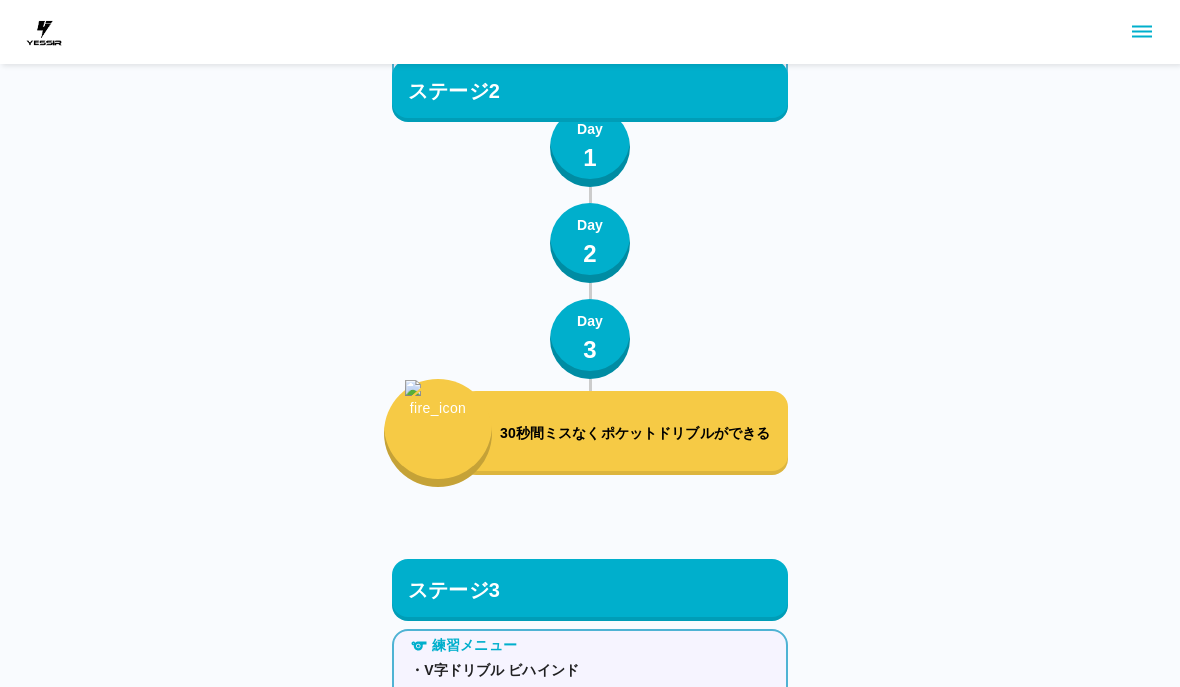 click on "30秒間ミスなくポケットドリブルができる" at bounding box center [640, 433] 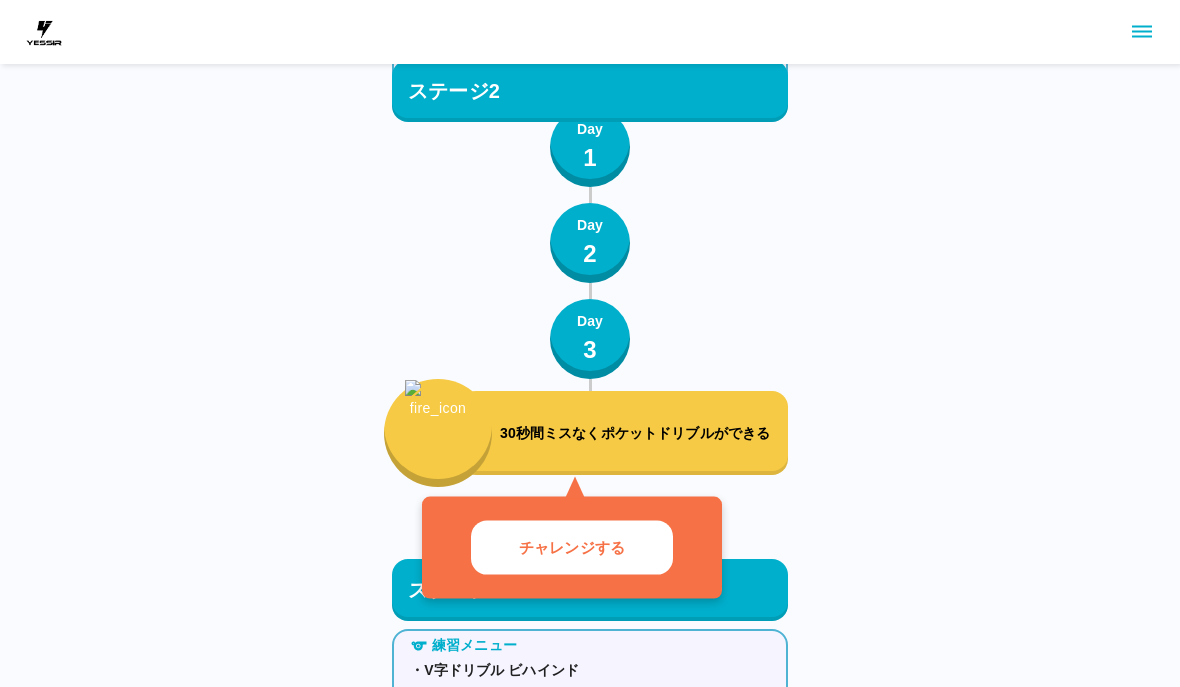 click on "チャレンジする" at bounding box center (572, 547) 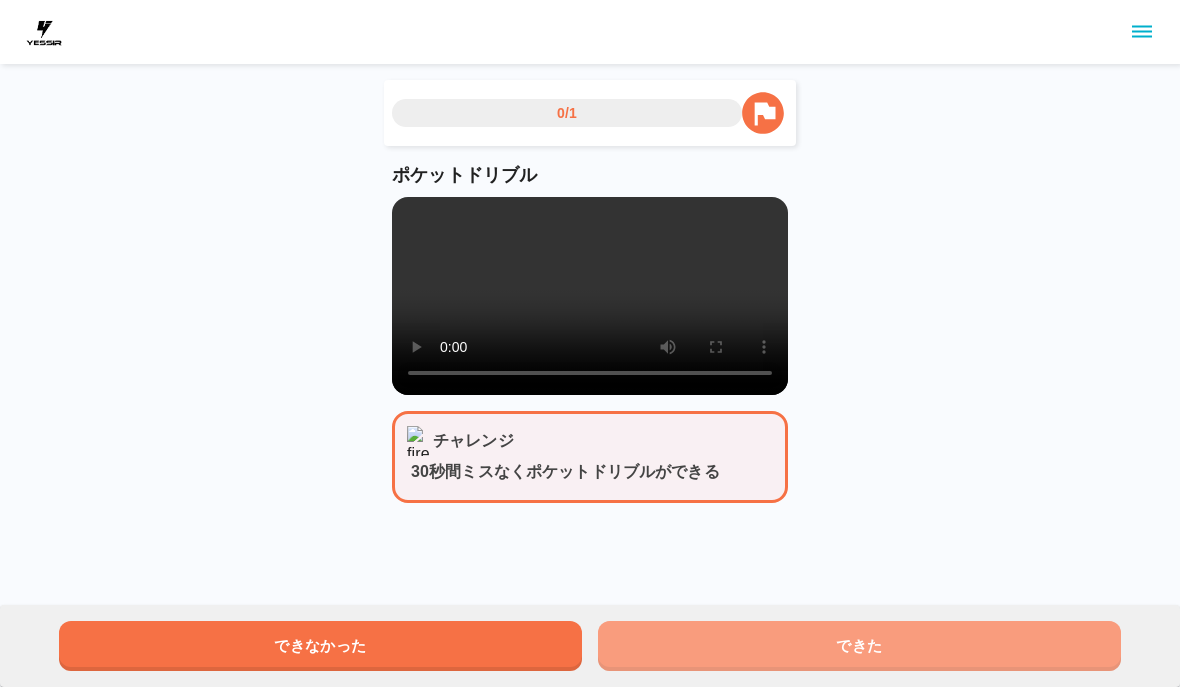 click on "できた" at bounding box center (859, 646) 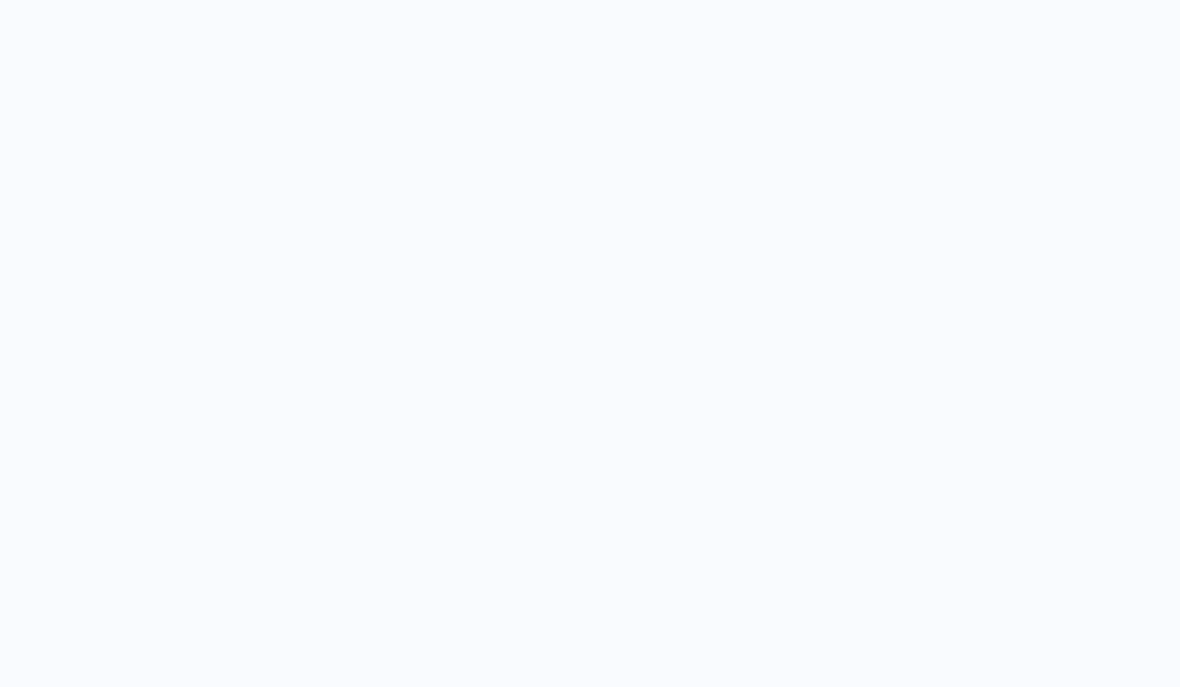 click on "スゴイネ！ おめでとう
次の練習にすすもう！ とじる" at bounding box center [590, 184] 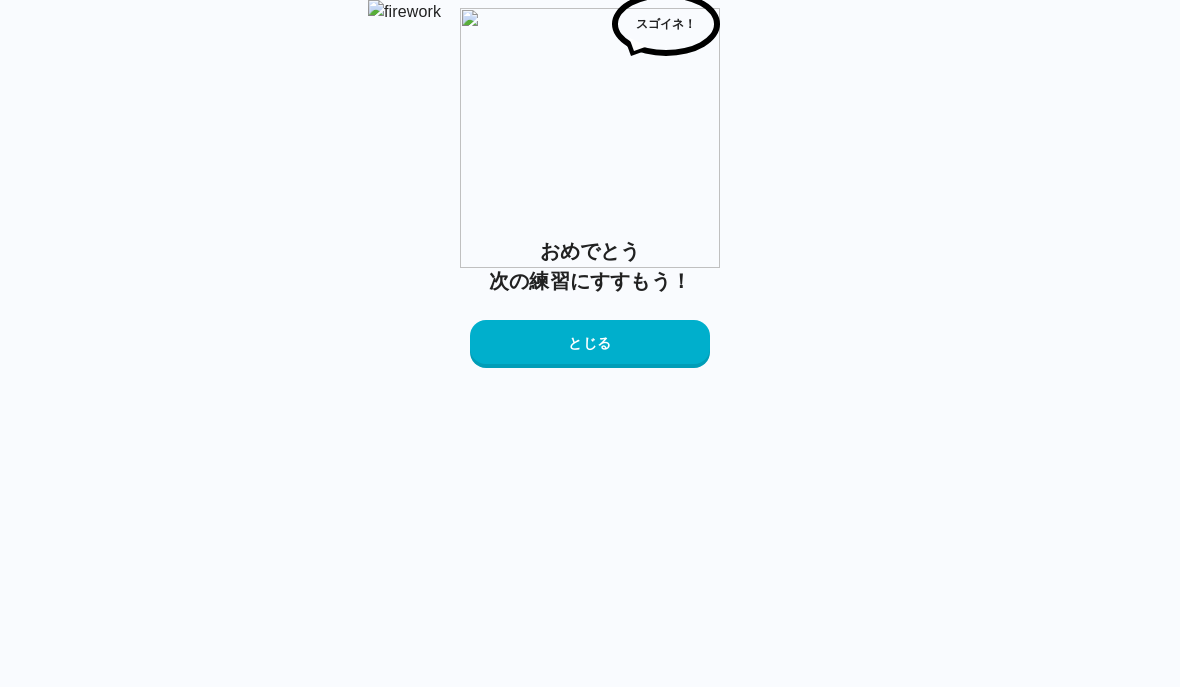 click on "とじる" at bounding box center [590, 344] 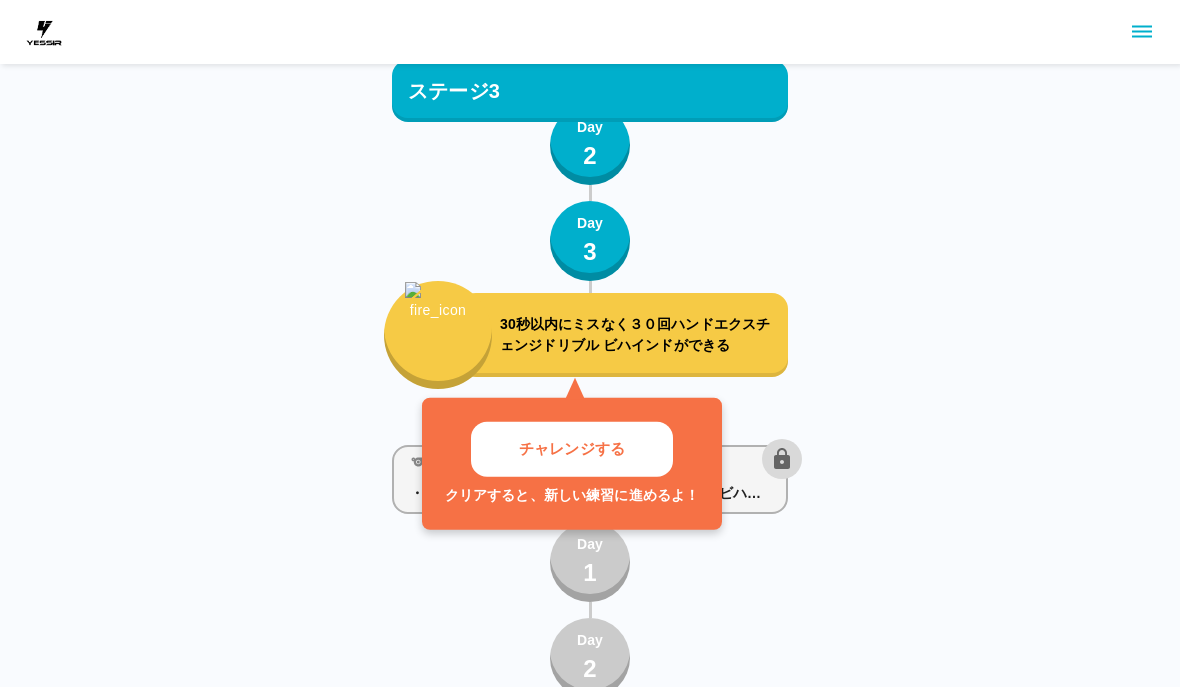 scroll, scrollTop: 4048, scrollLeft: 0, axis: vertical 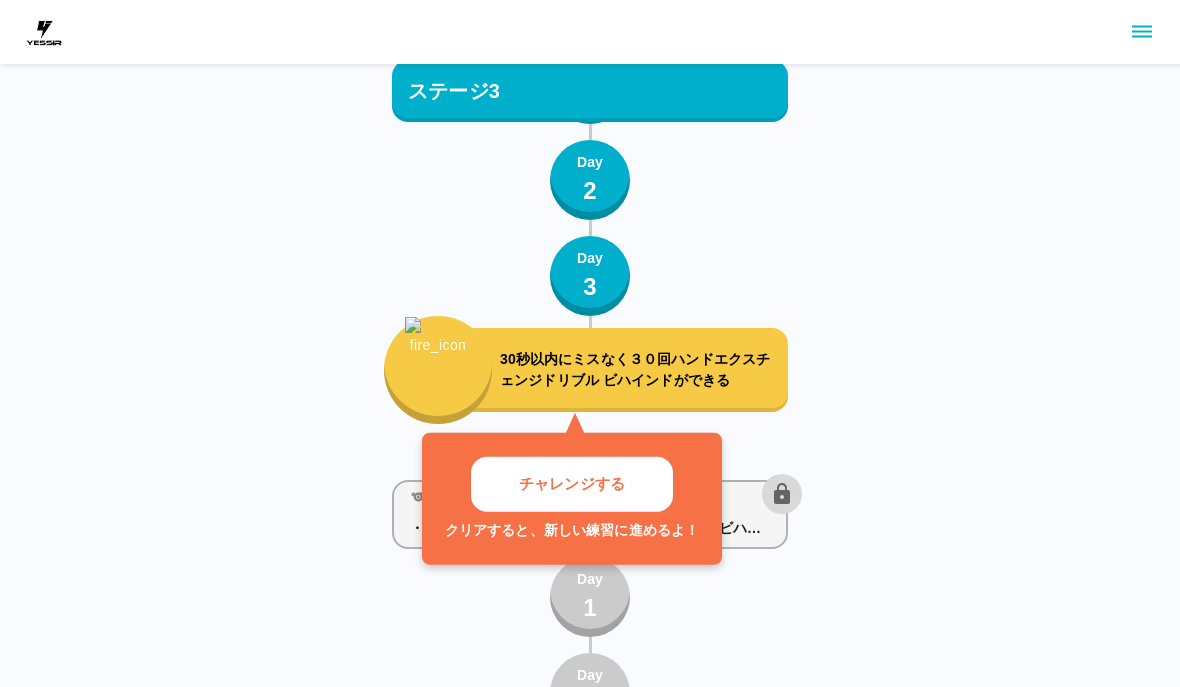 click on "ステージ1 練習メニュー ・パウンドドリブル（膝、腰、肩） ・V字ドリブル（膝） Day 1 Day 2 Day 3 30秒間ミスなくパウンドドリブル（膝、腰、肩）ができる 練習メニュー ・ハンドエクスチェンジドリブル クロス ・パウンドドリブル クロス（肩→膝） Day 1 Day 2 Day 3 30秒以内にミスなく30回ハンドエクスチェンジドリブル クロスができる 練習メニュー ・V字ドリブル クロス Day 1 Day 2 Day 3 30秒以内にミスなく20回V字ドリブル クロスができる ステージ2 練習メニュー ・ハンドエクスチェンジドリブル スルー ・V字ドリブル スルー Day 1 Day 2 Day 3 30秒以内にミスなく３０回ハンドエクスチェンジドリブル スルーができる 練習メニュー ・パウンドドリブル スルー（肩→膝） ・プッシュプルドリブル（前後） Day 1 Day 2 Day 3 練習メニュー ・ポケットドリブル Day 1 Day 2" at bounding box center [590, 3310] 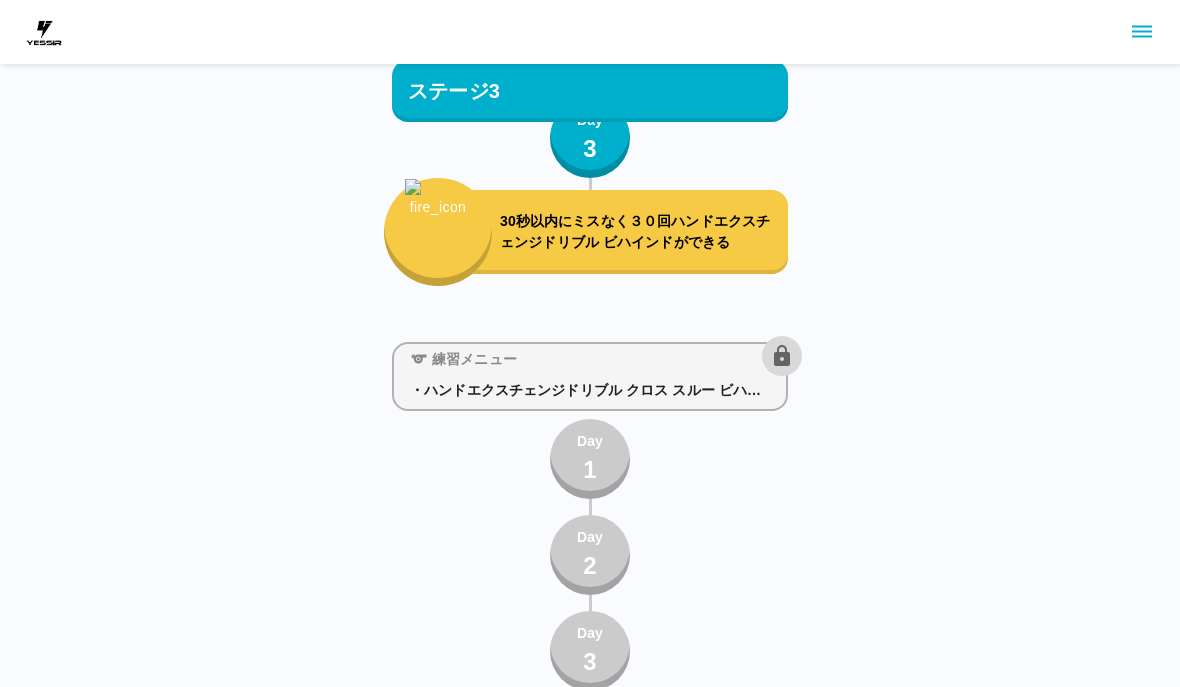 scroll, scrollTop: 4189, scrollLeft: 0, axis: vertical 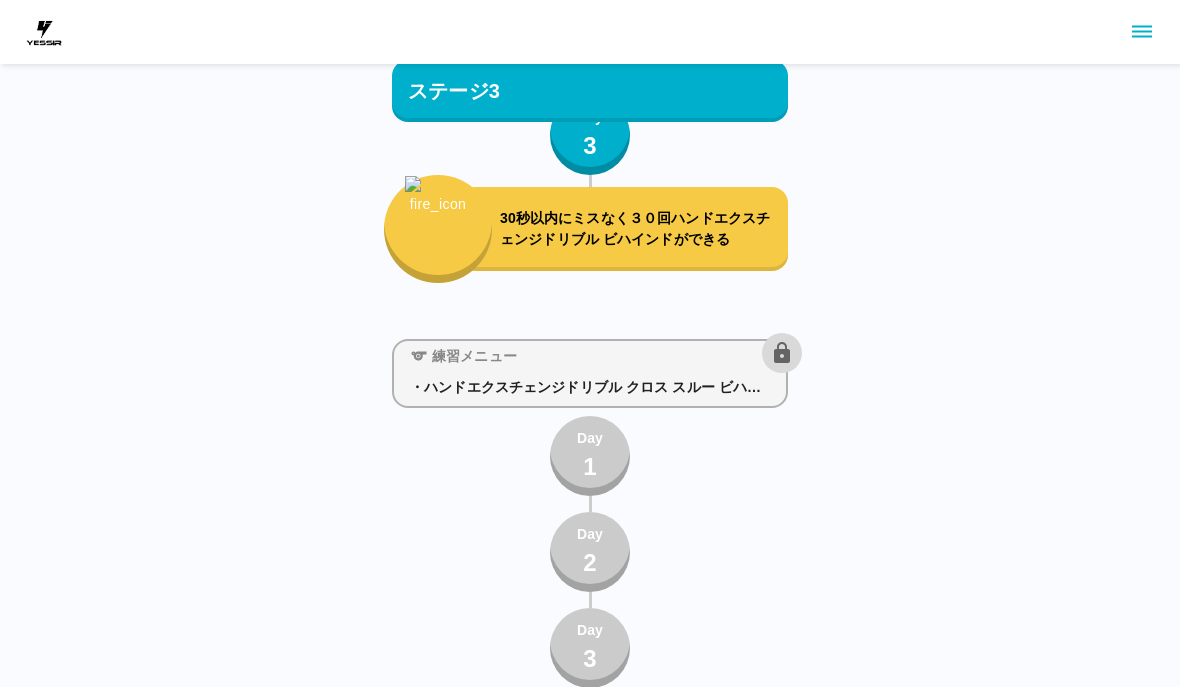 click on "30秒以内にミスなく３０回ハンドエクスチェンジドリブル ビハインドができる" at bounding box center (640, 229) 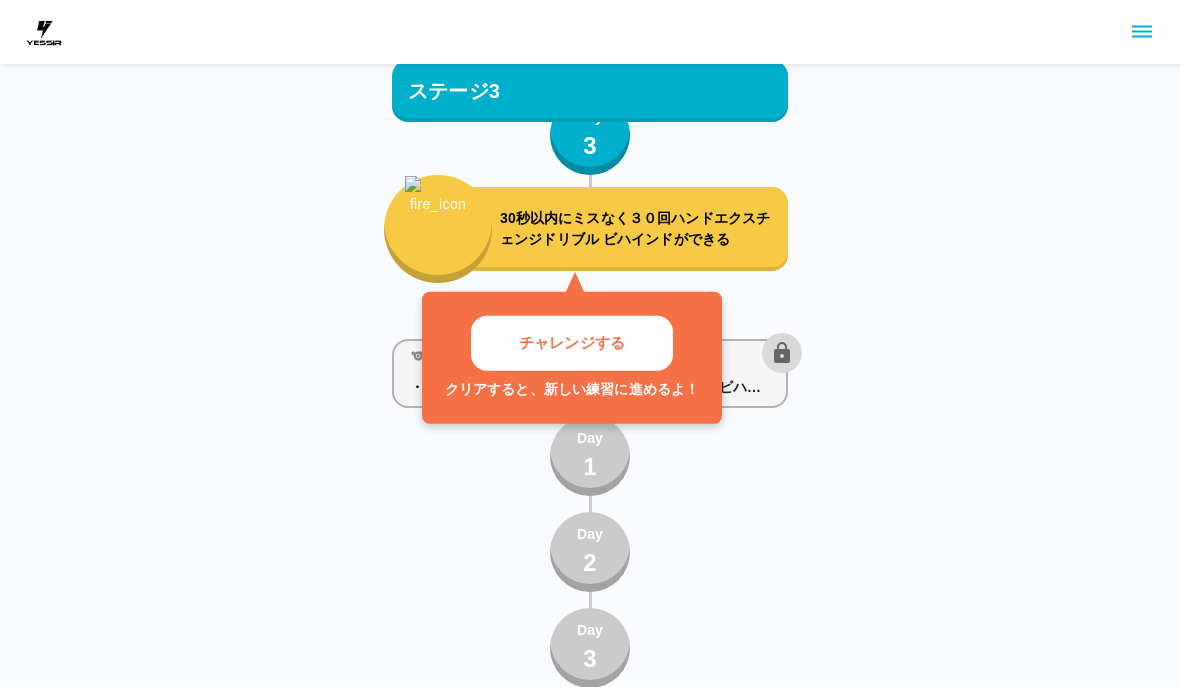 click on "チャレンジする" at bounding box center [572, 343] 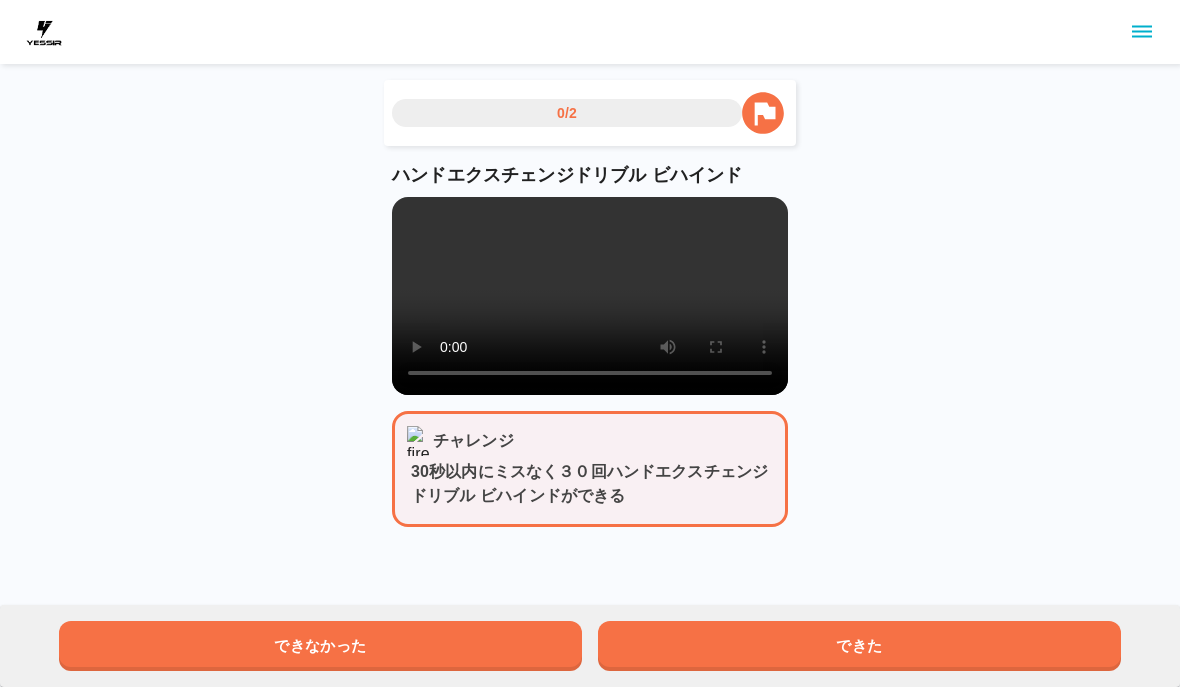 click on "できた" at bounding box center [859, 646] 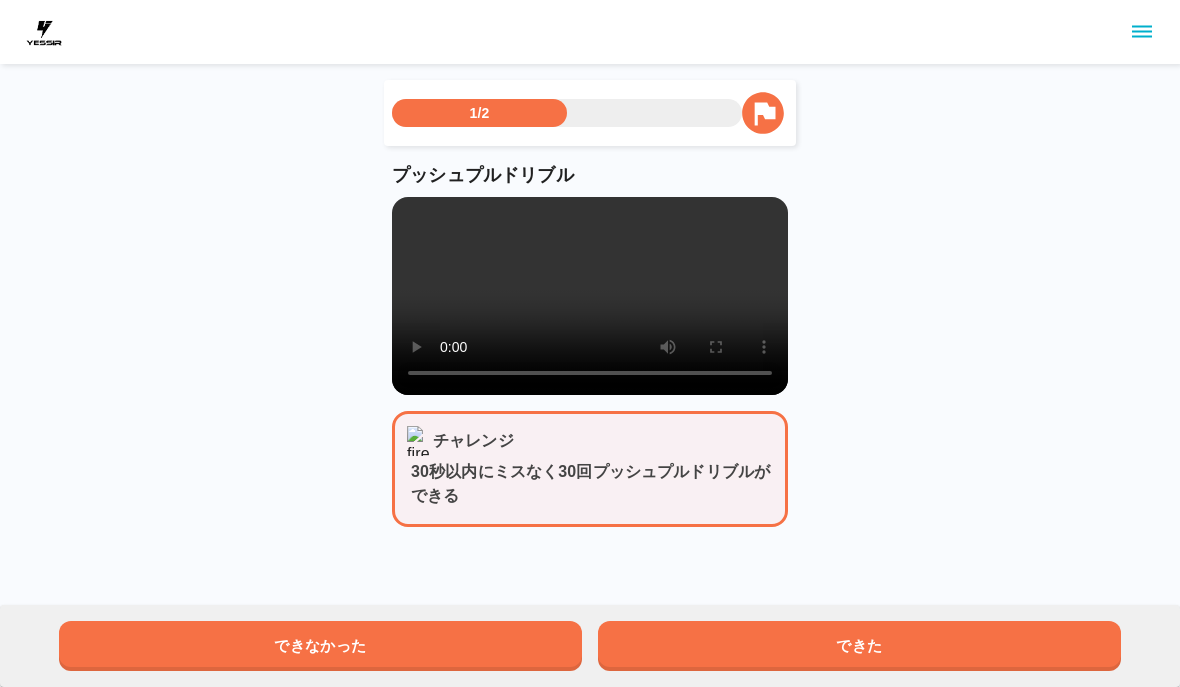 click on "できた" at bounding box center (859, 646) 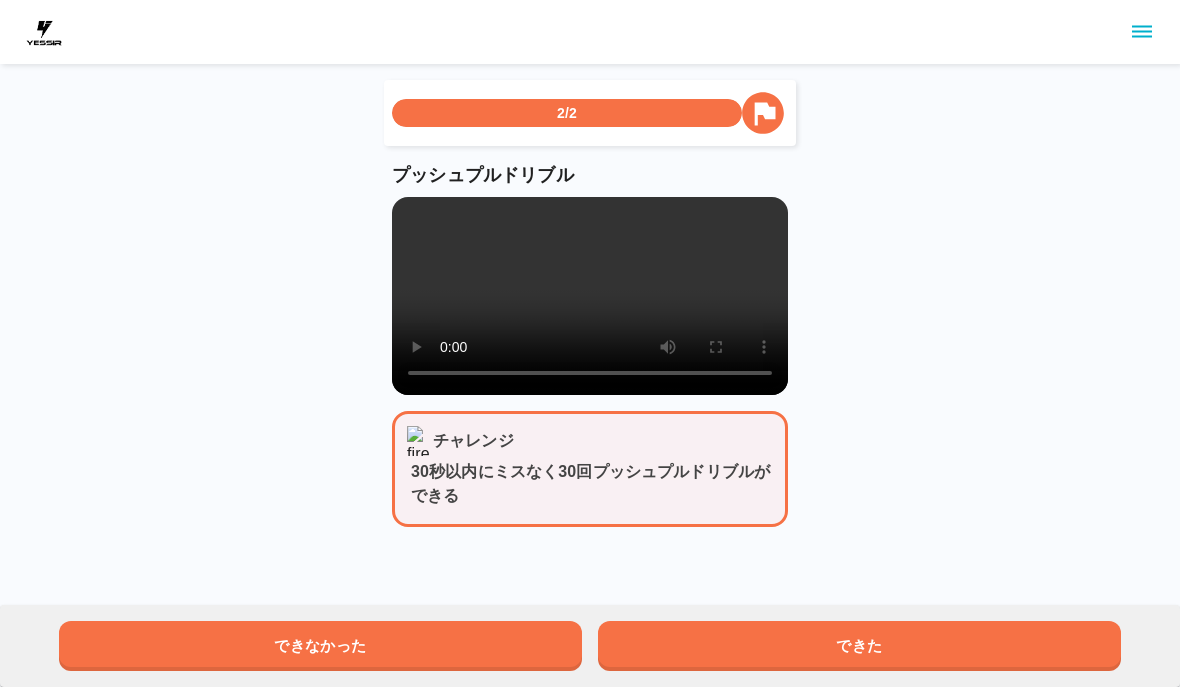 click on "できた" at bounding box center (859, 646) 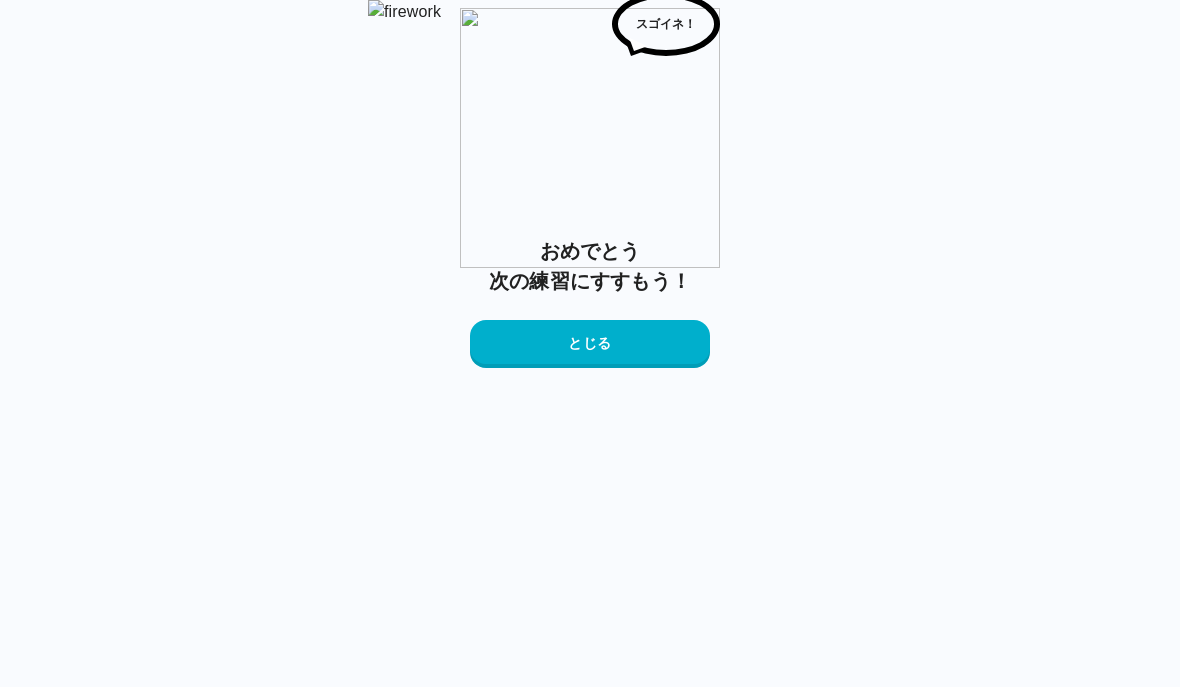 click on "とじる" at bounding box center (590, 344) 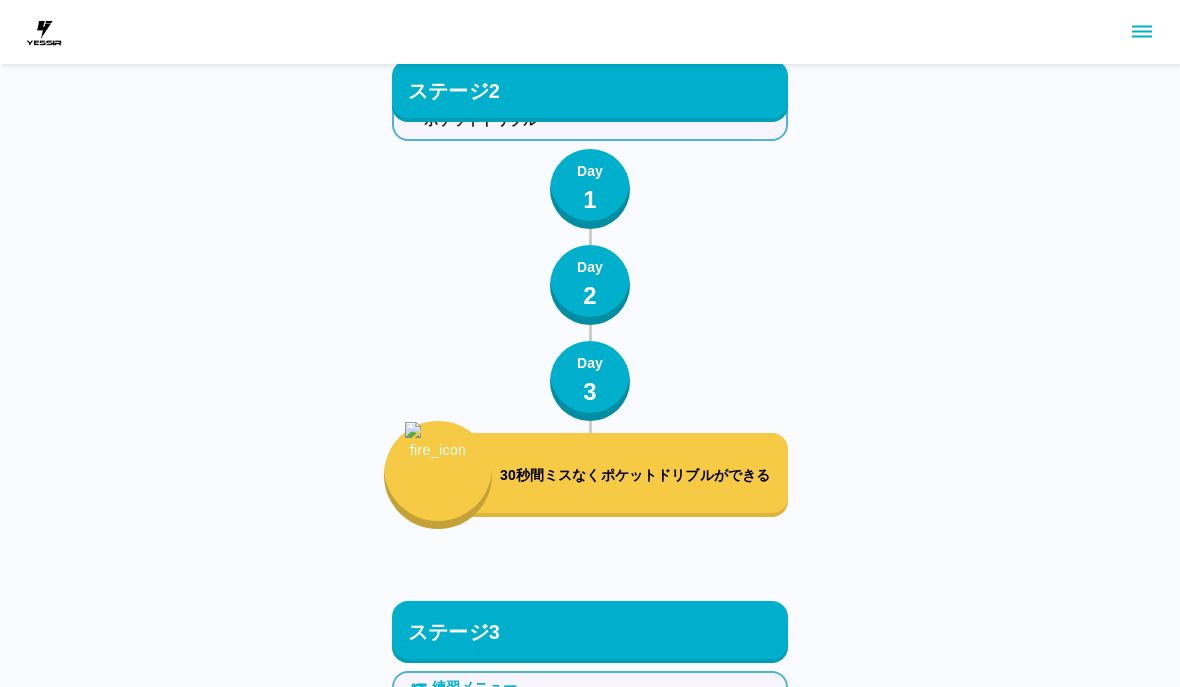 scroll, scrollTop: 4083, scrollLeft: 0, axis: vertical 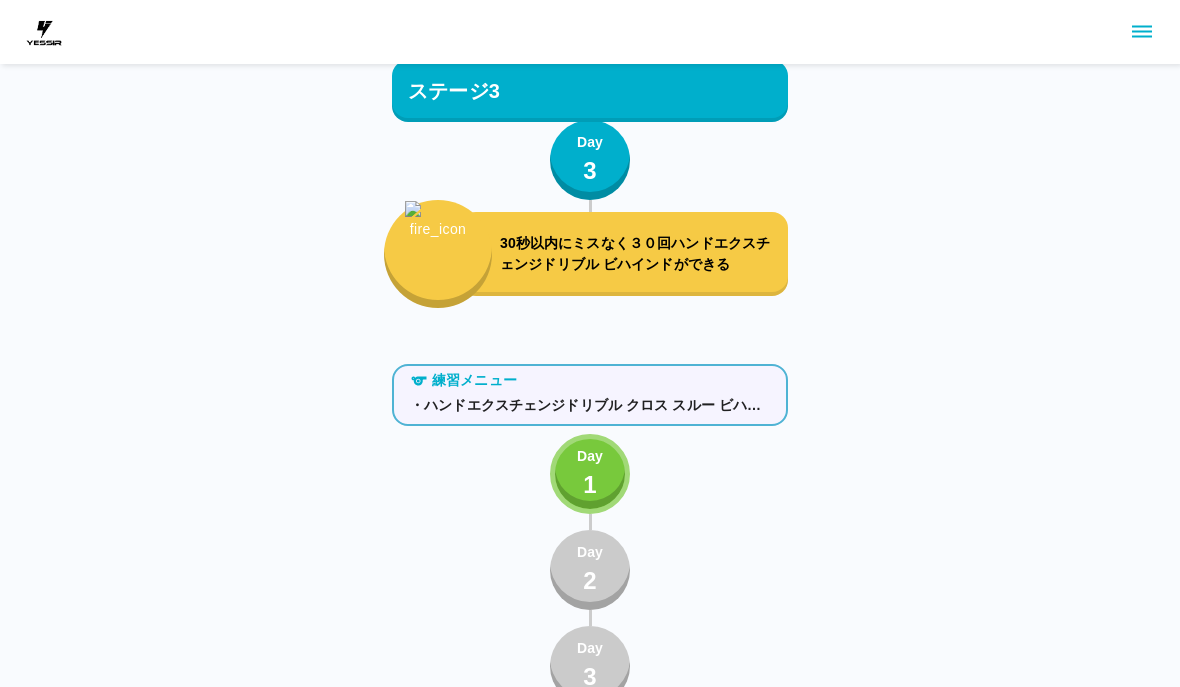 click on "Day 1" at bounding box center (590, 475) 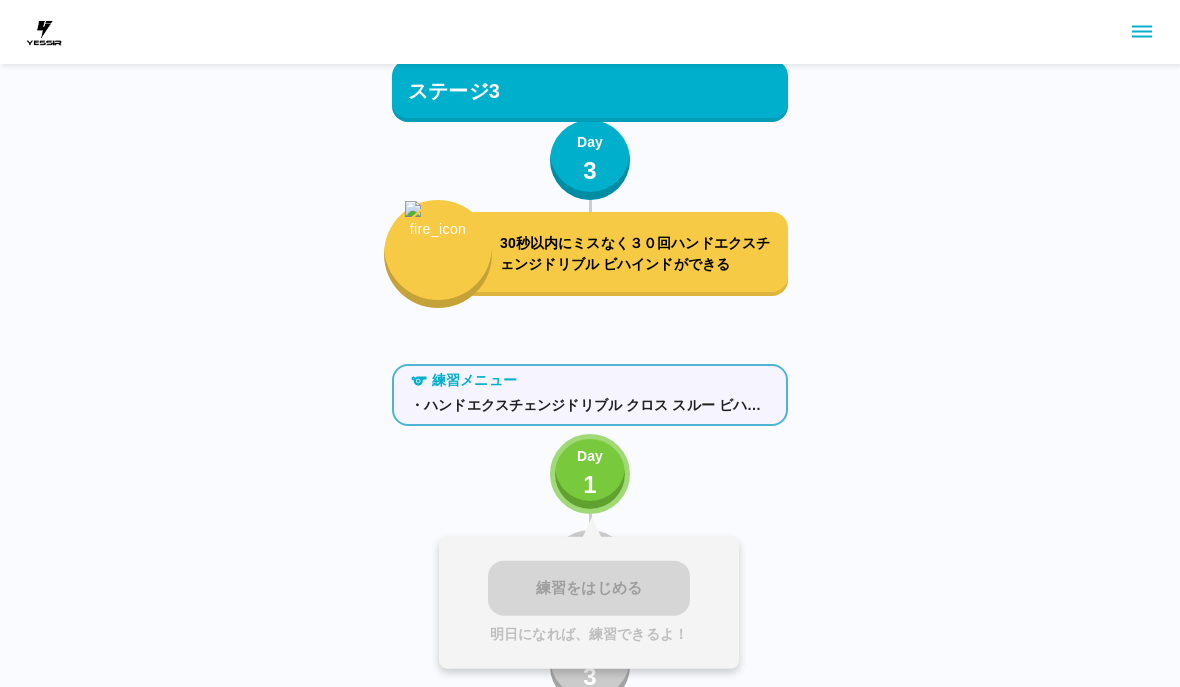 scroll, scrollTop: 4164, scrollLeft: 0, axis: vertical 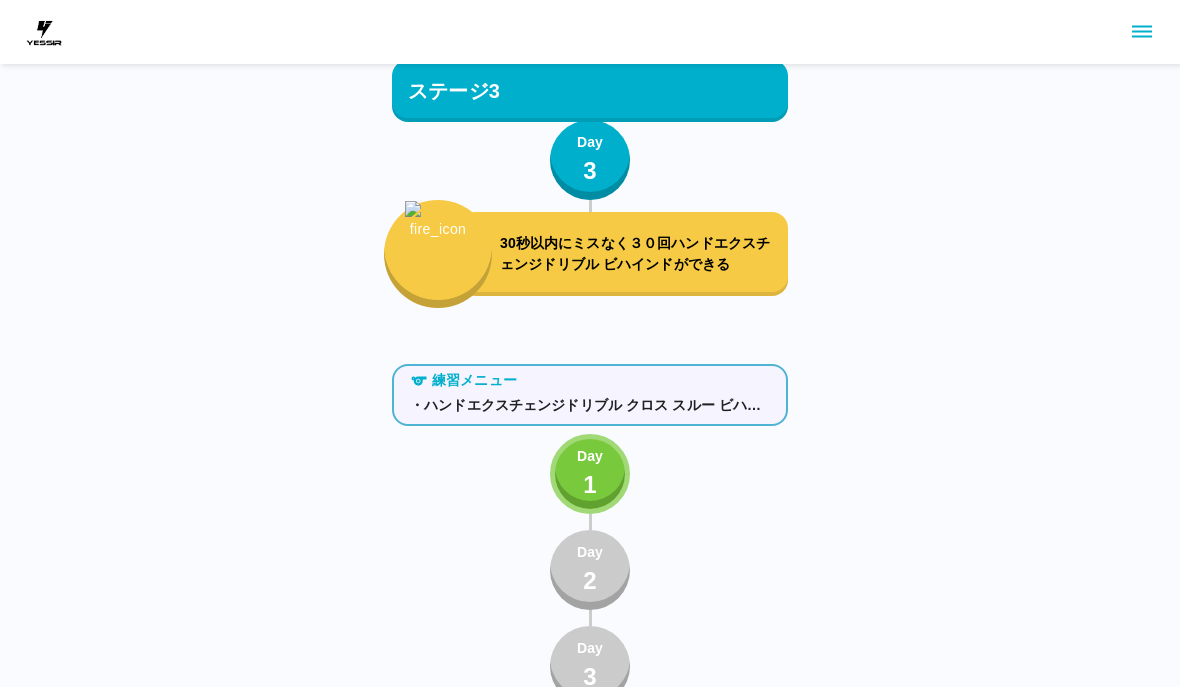 click on "1" at bounding box center [590, 485] 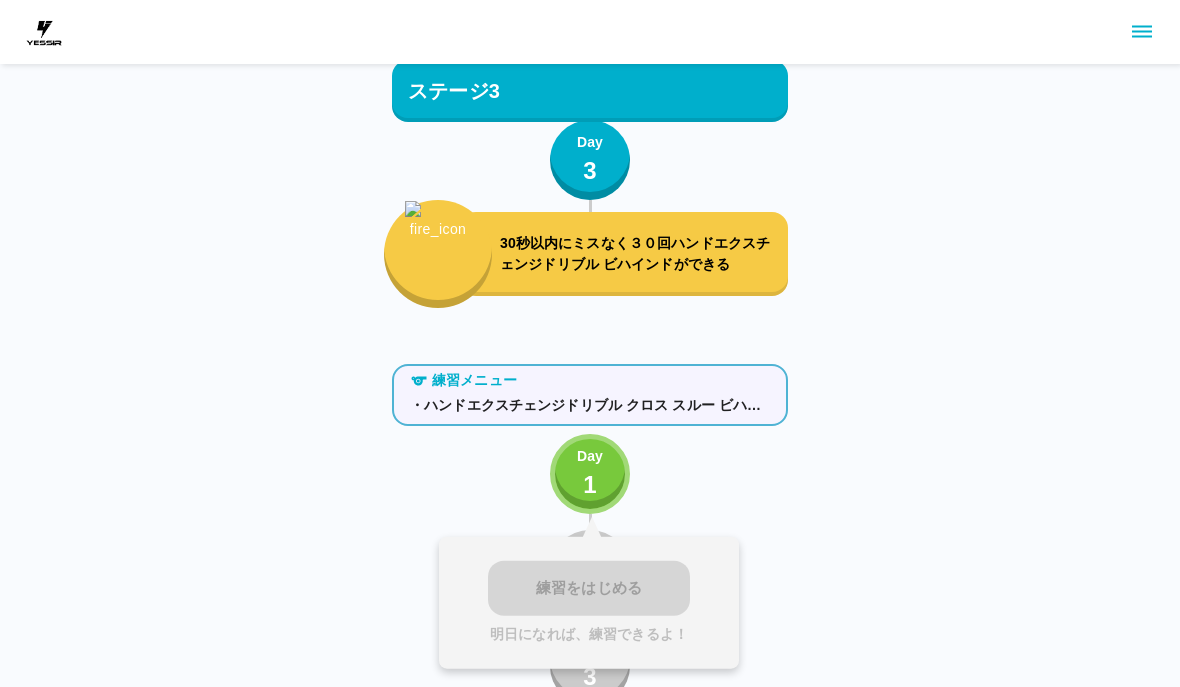 click on "Day 1" at bounding box center (590, 474) 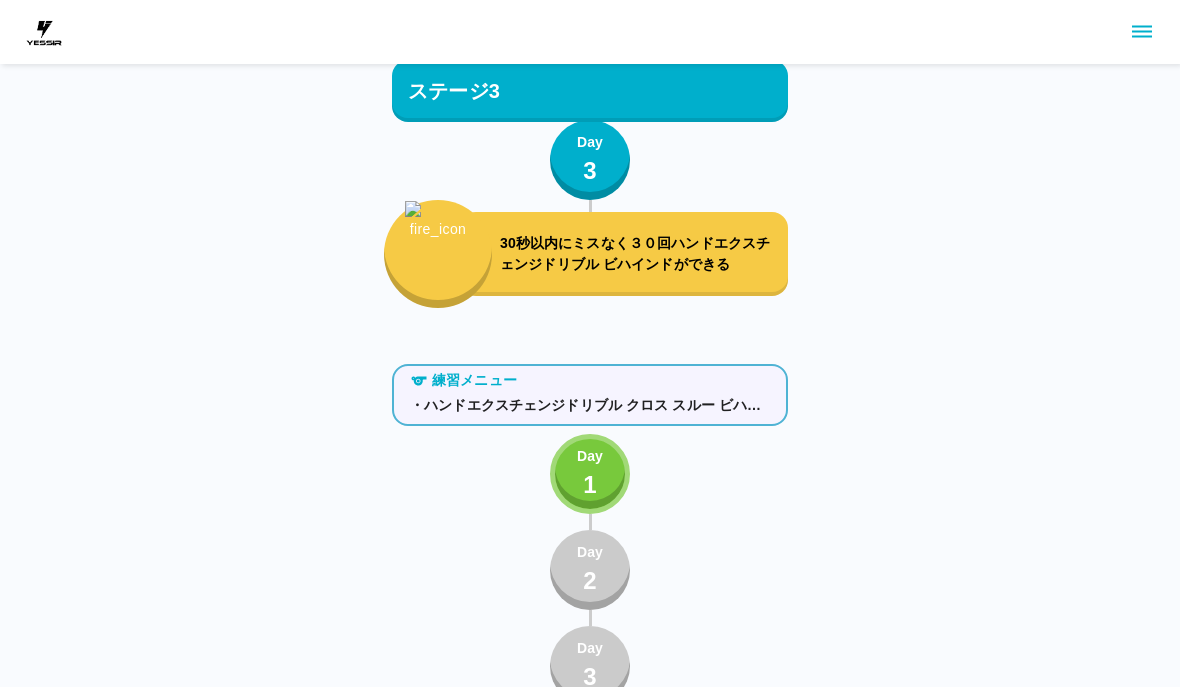 click on "Day 1" at bounding box center [590, 474] 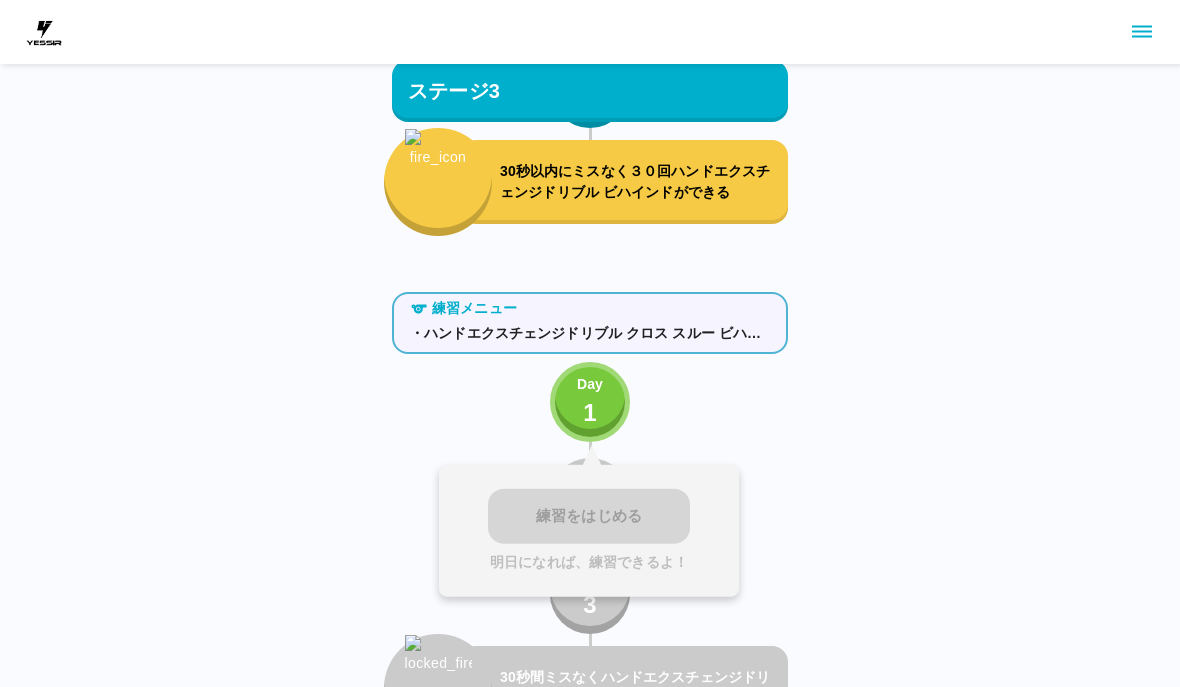 click on "練習をはじめる 明日になれば、練習できるよ！" at bounding box center [589, 531] 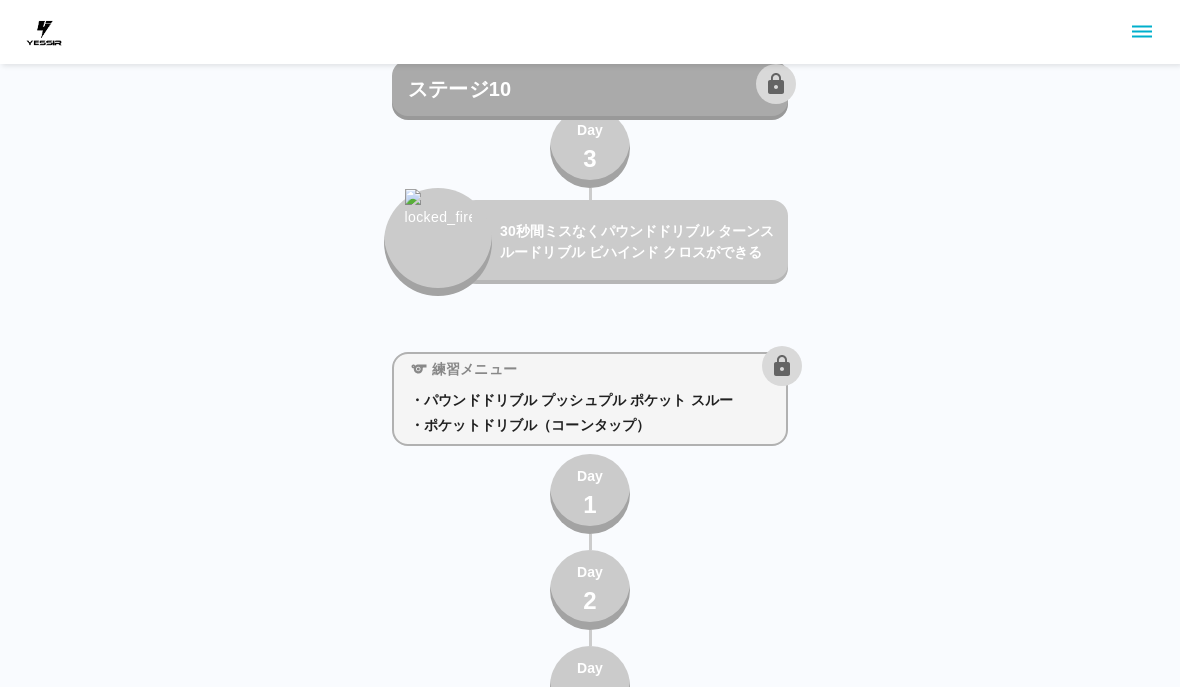 scroll, scrollTop: 13957, scrollLeft: 0, axis: vertical 